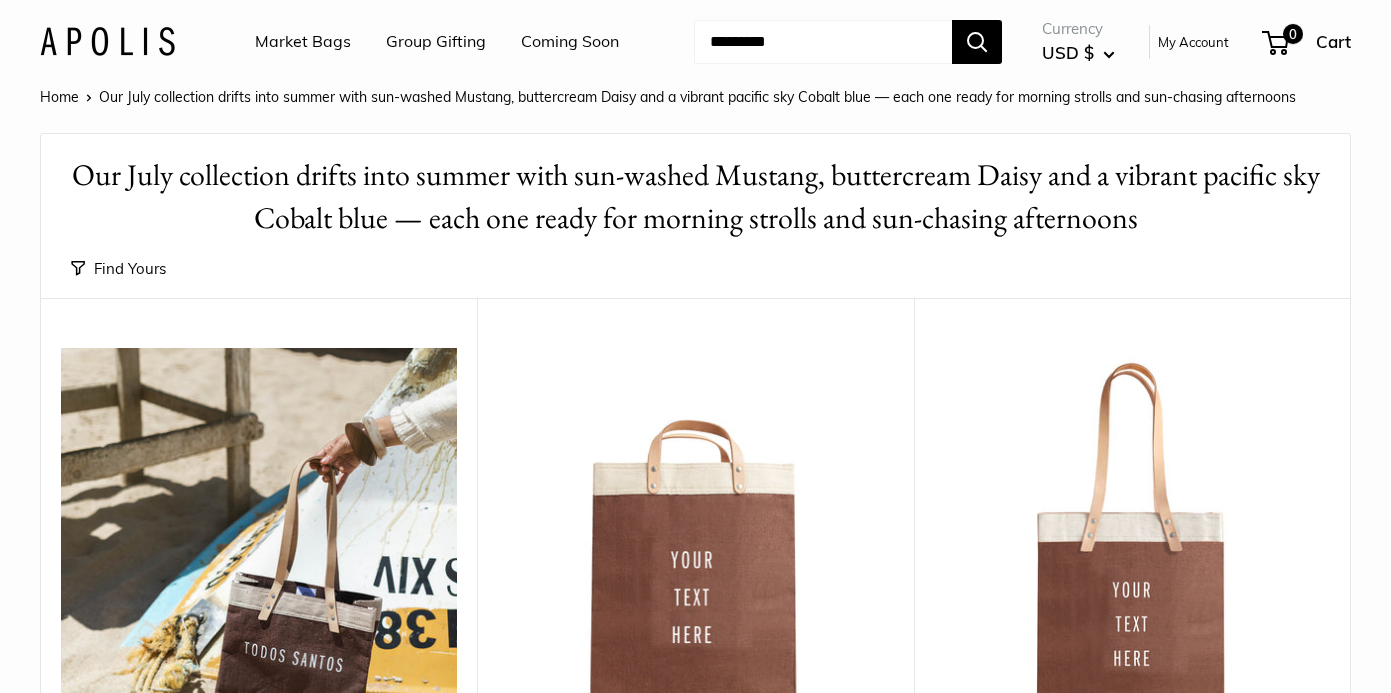 scroll, scrollTop: 0, scrollLeft: 0, axis: both 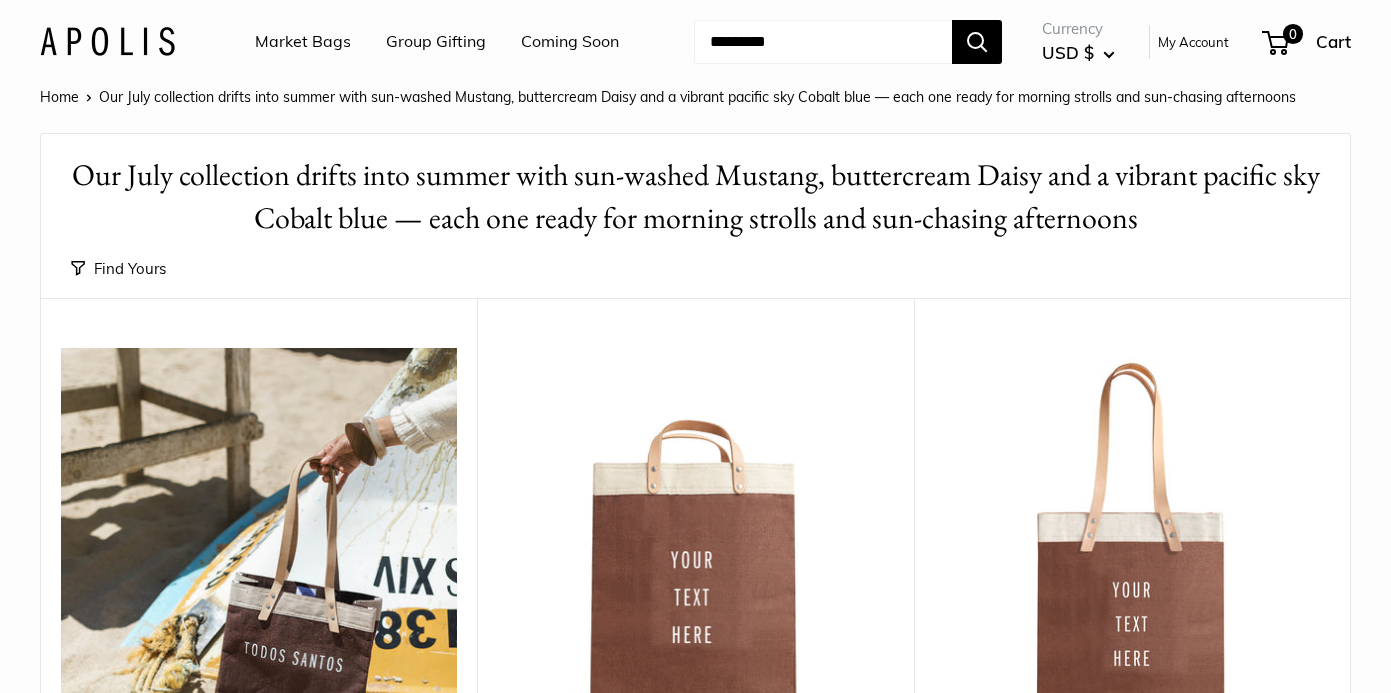 click on "Market Bags" at bounding box center [303, 42] 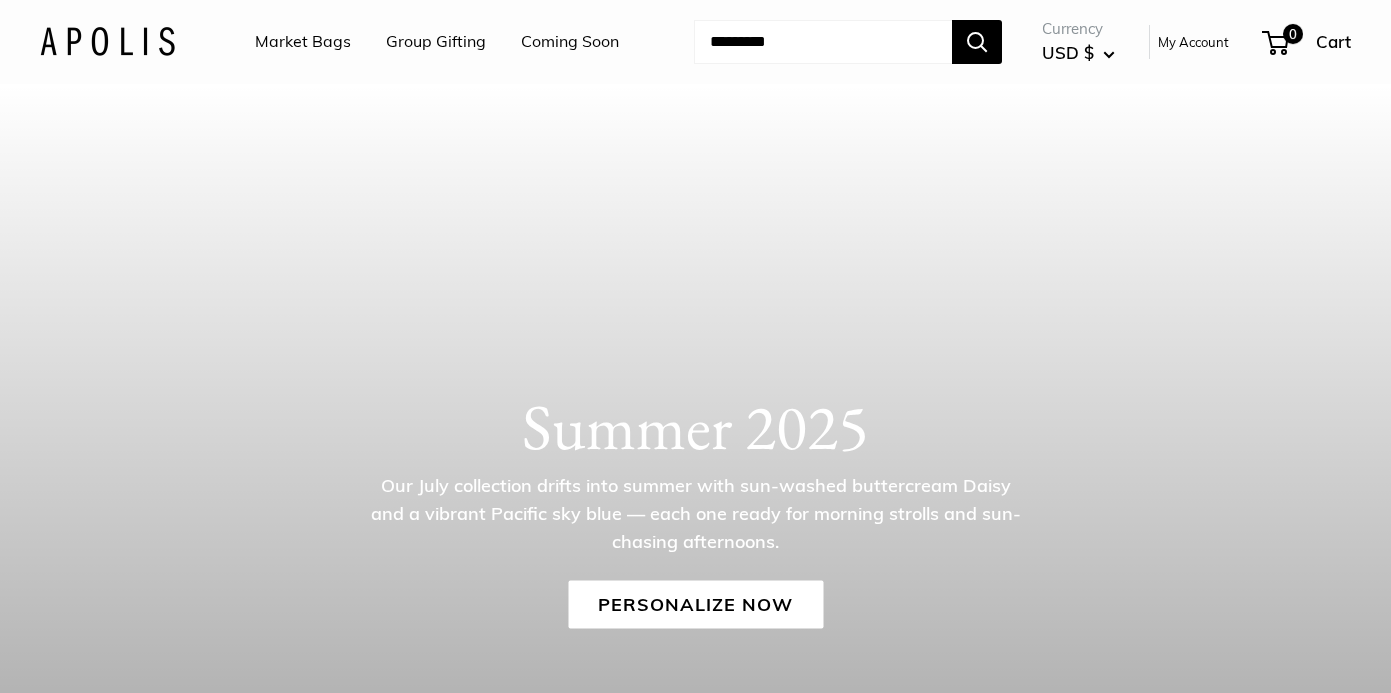 scroll, scrollTop: 0, scrollLeft: 0, axis: both 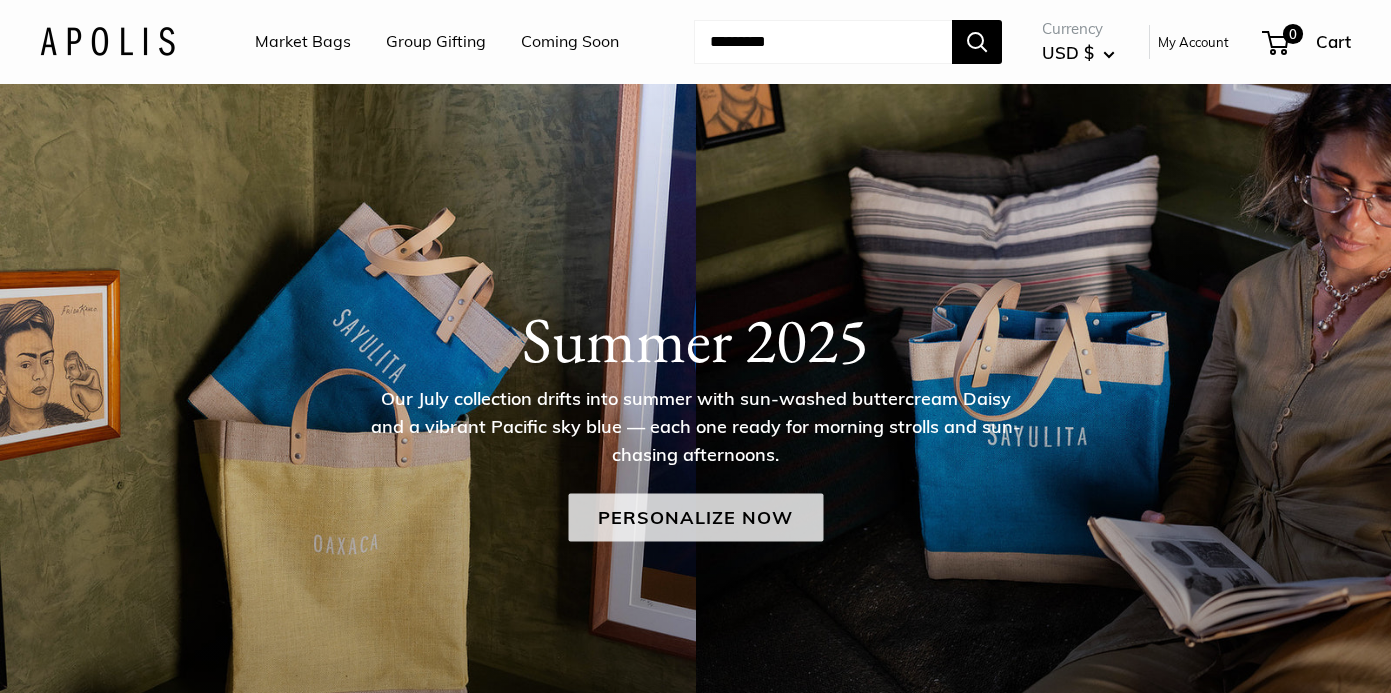 click on "Personalize Now" at bounding box center [695, 518] 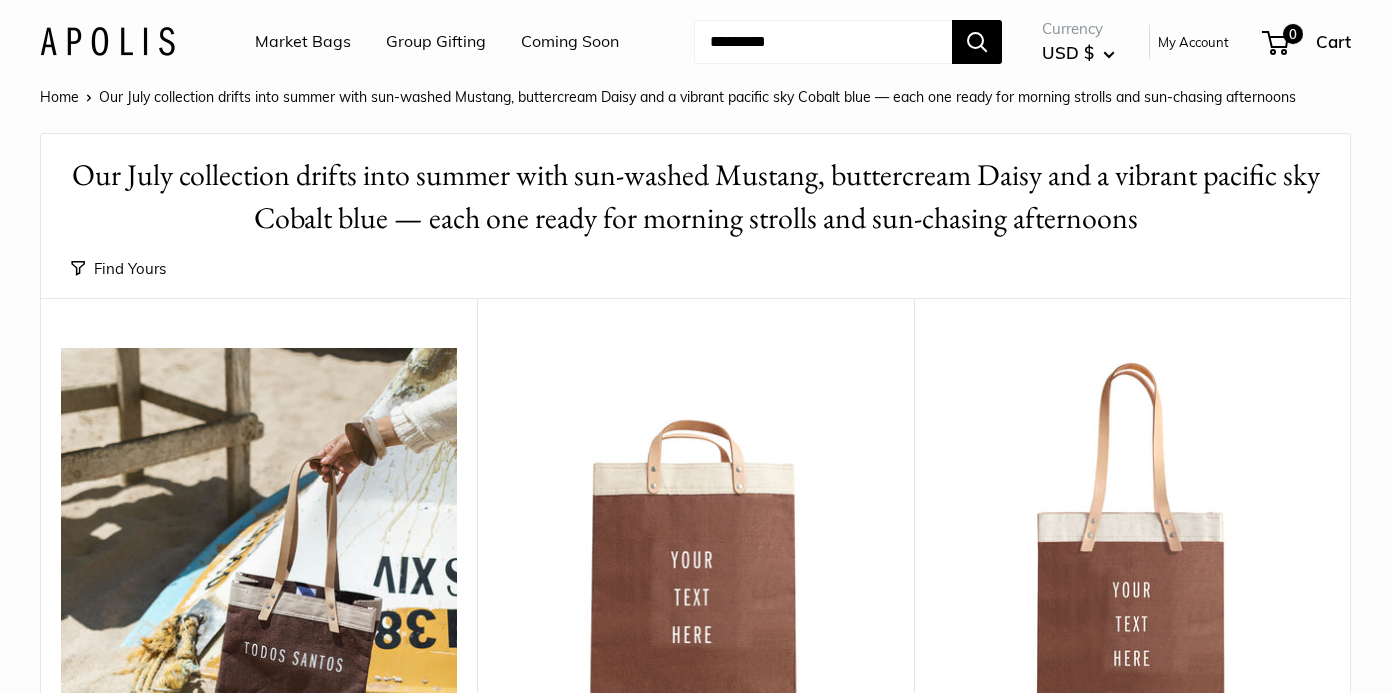 scroll, scrollTop: 0, scrollLeft: 0, axis: both 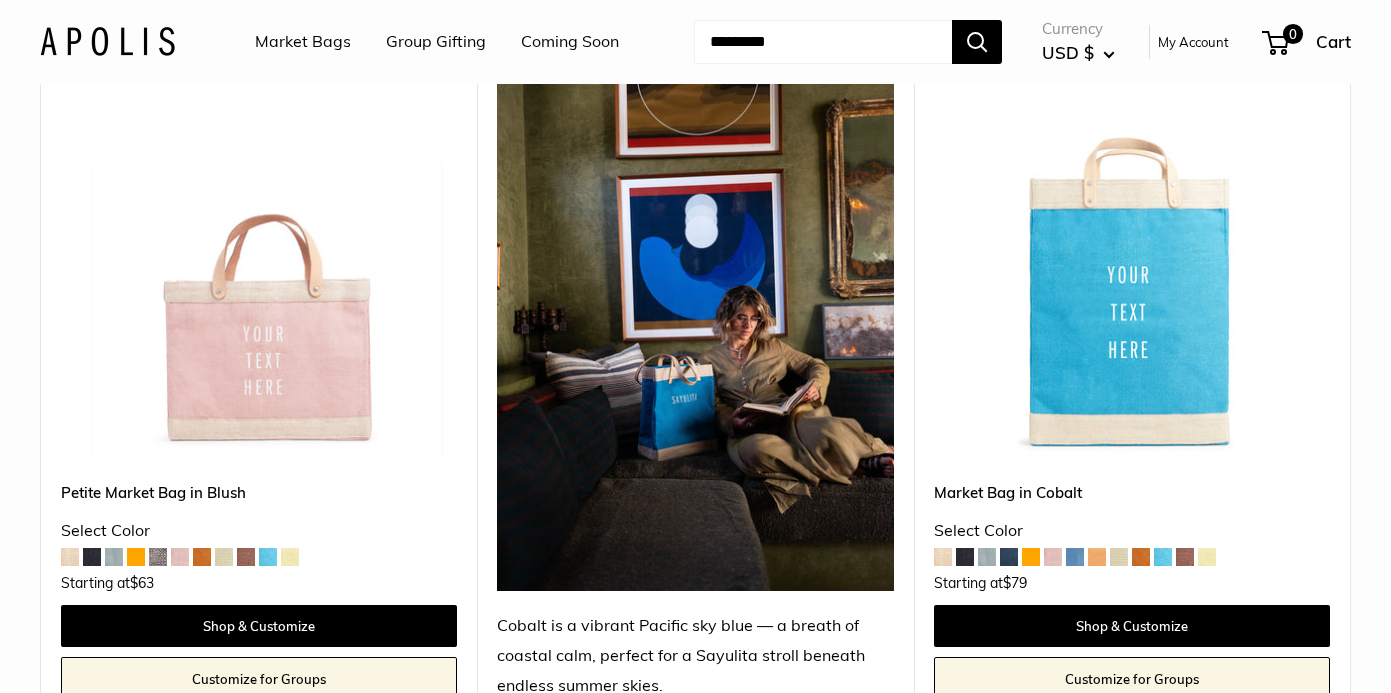 click at bounding box center (1207, 557) 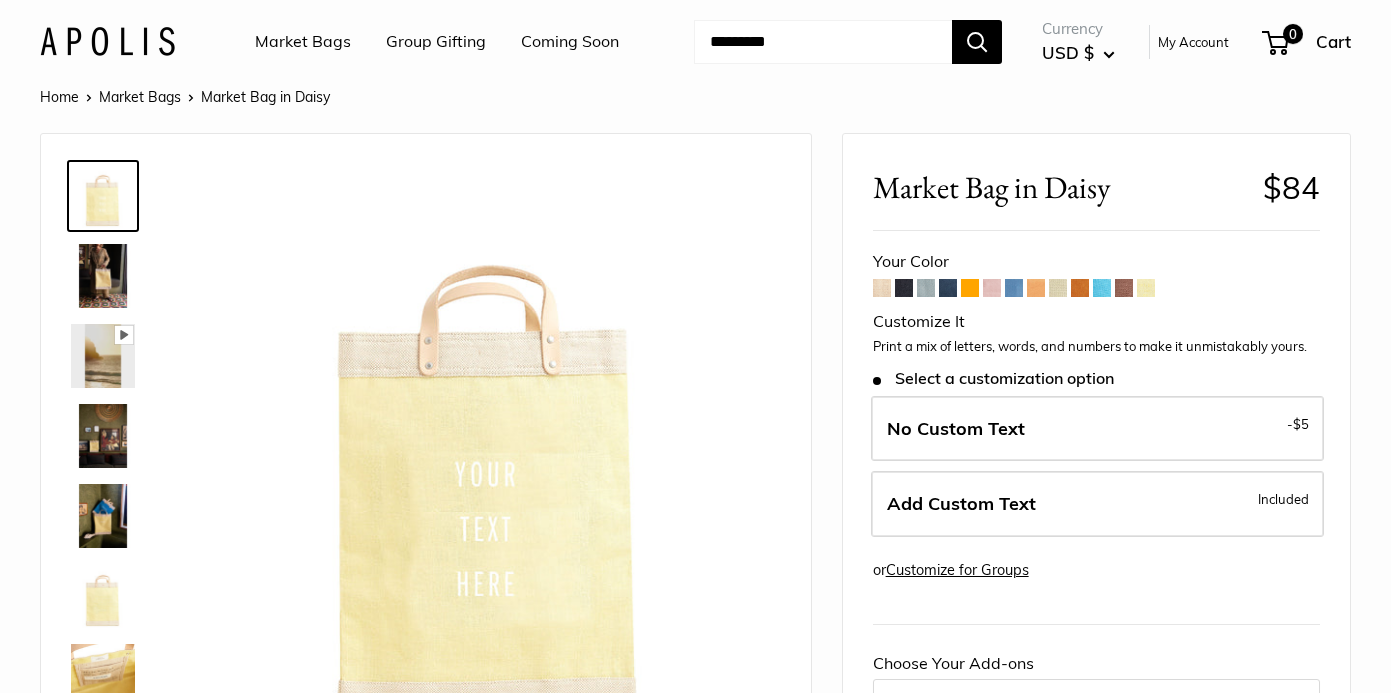 scroll, scrollTop: 0, scrollLeft: 0, axis: both 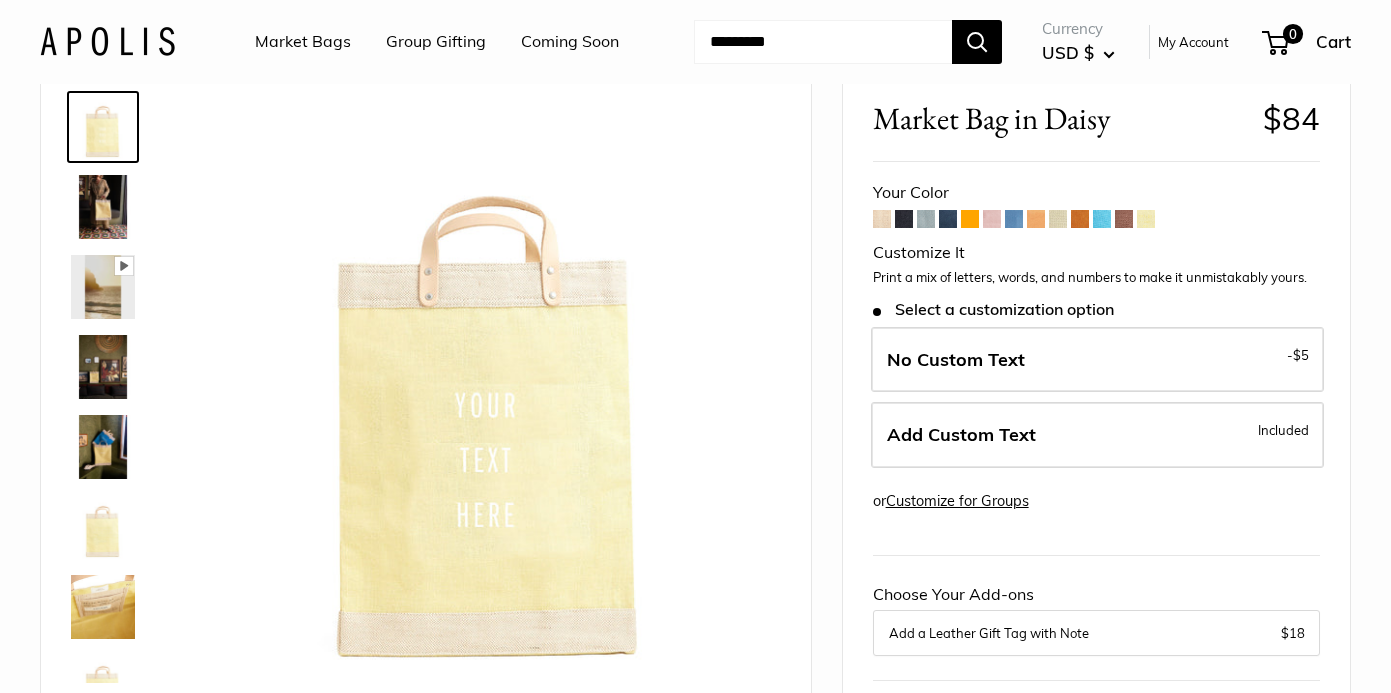 click at bounding box center (926, 219) 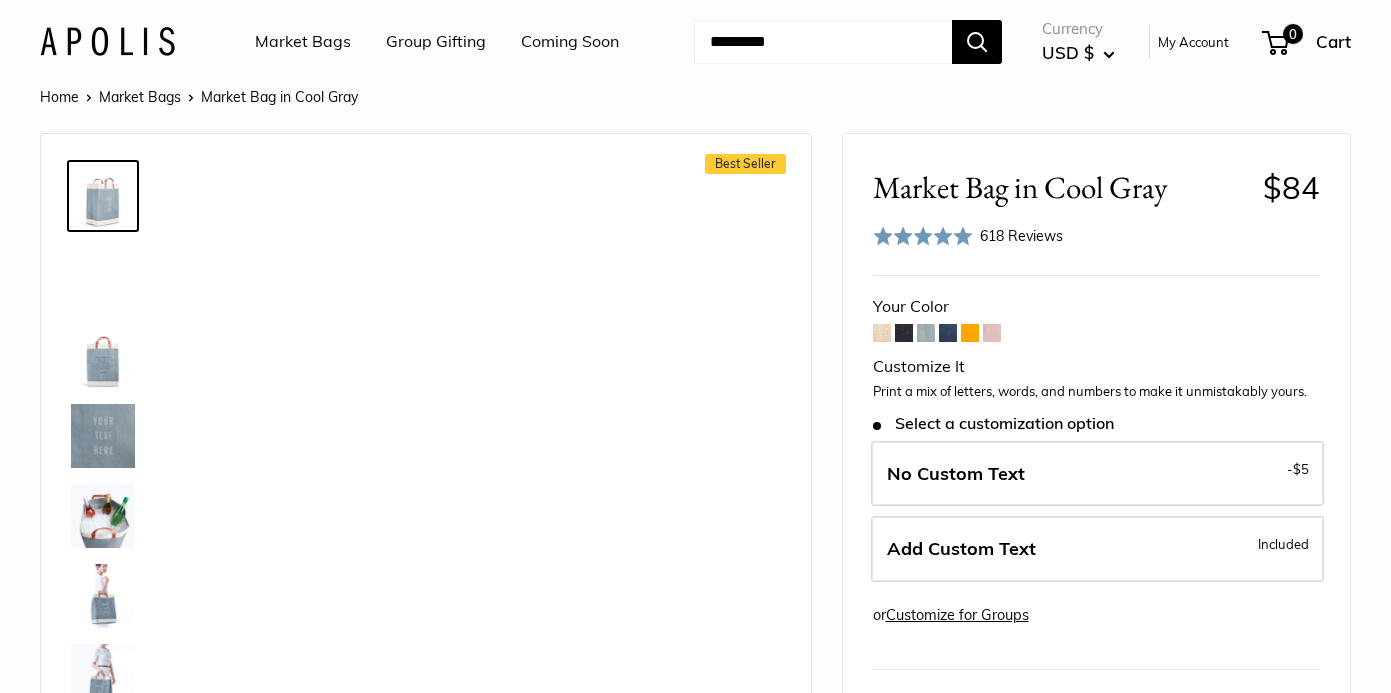 scroll, scrollTop: 0, scrollLeft: 0, axis: both 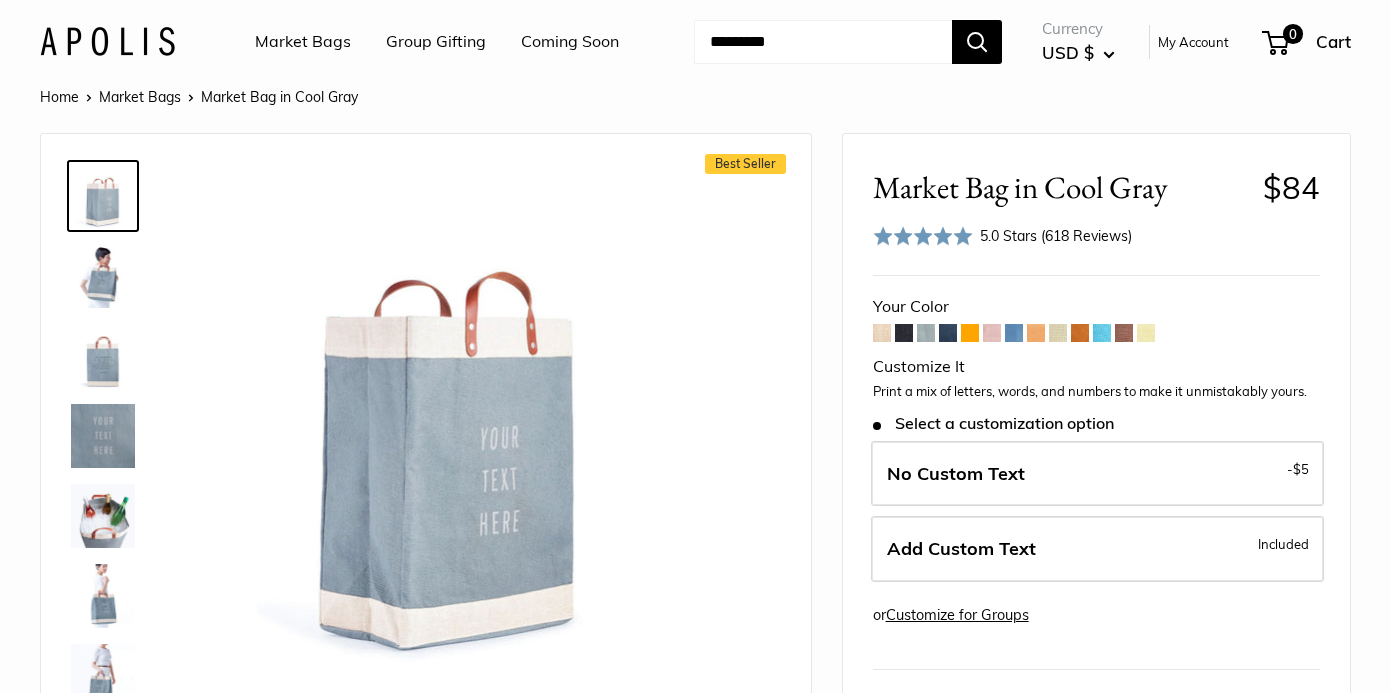 click at bounding box center [882, 333] 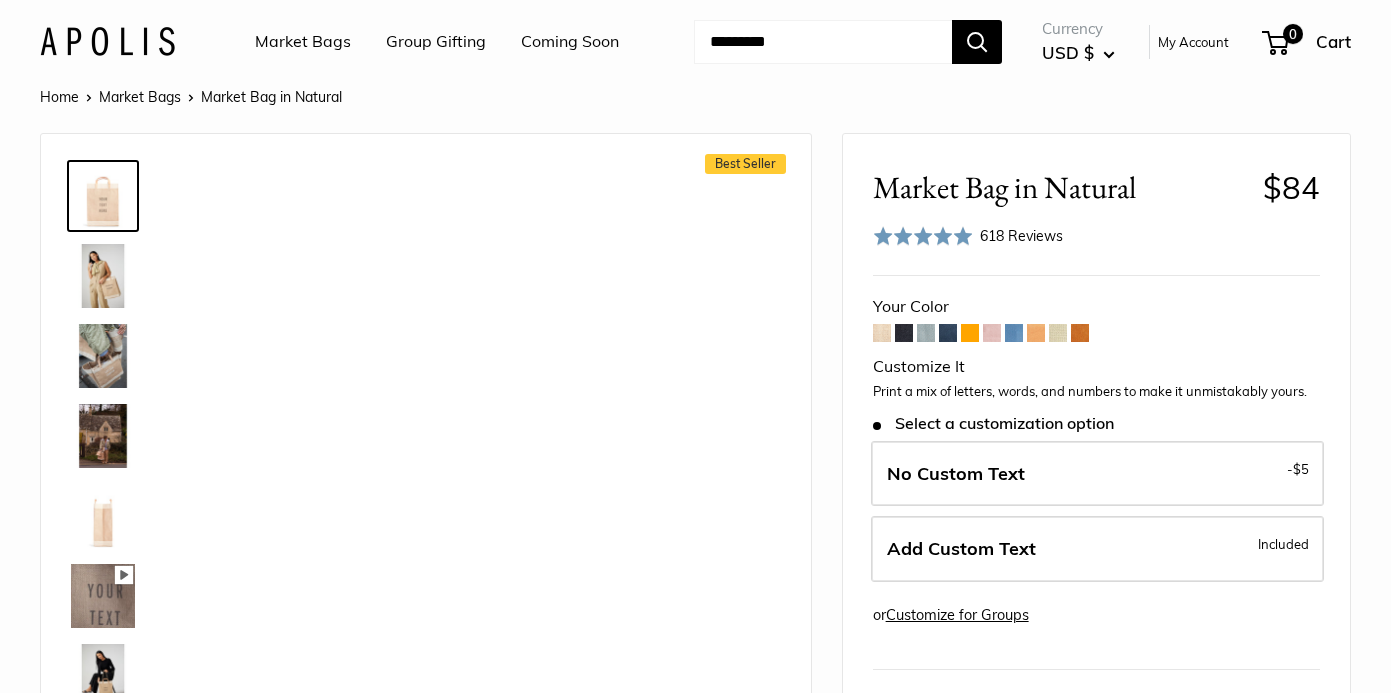 scroll, scrollTop: 0, scrollLeft: 0, axis: both 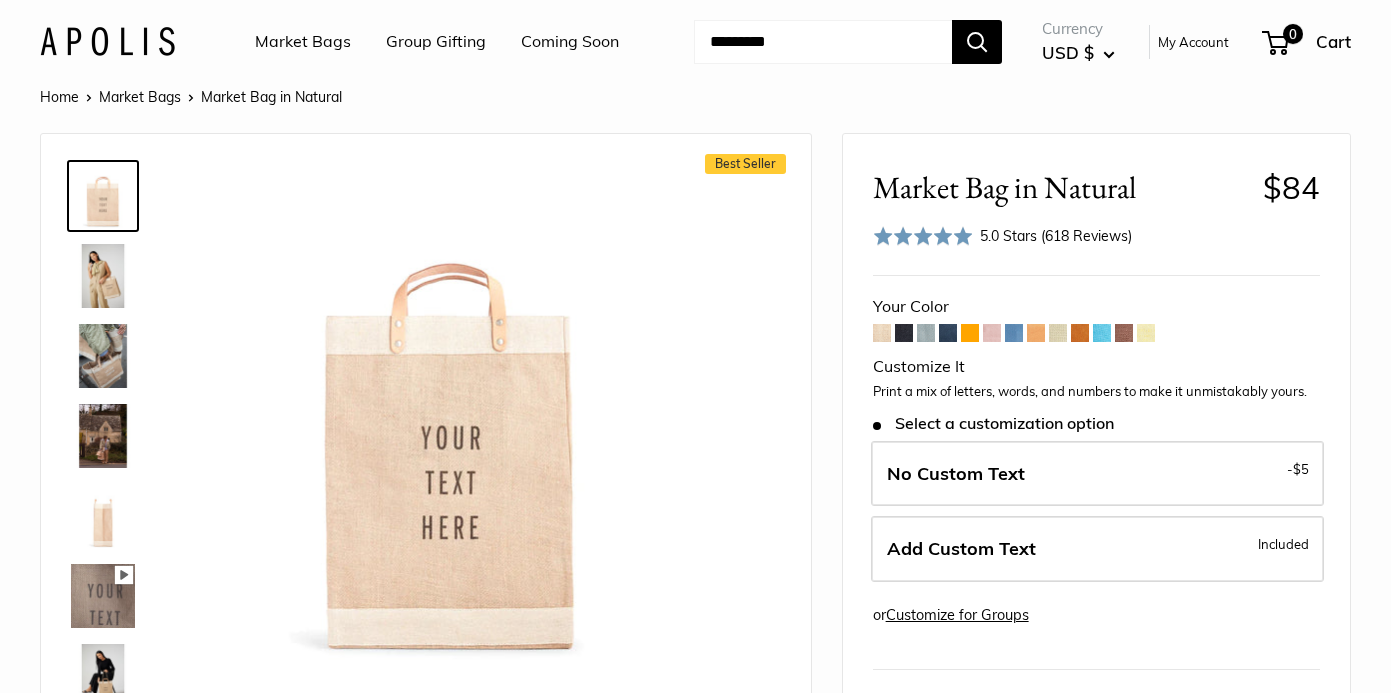 click at bounding box center (904, 333) 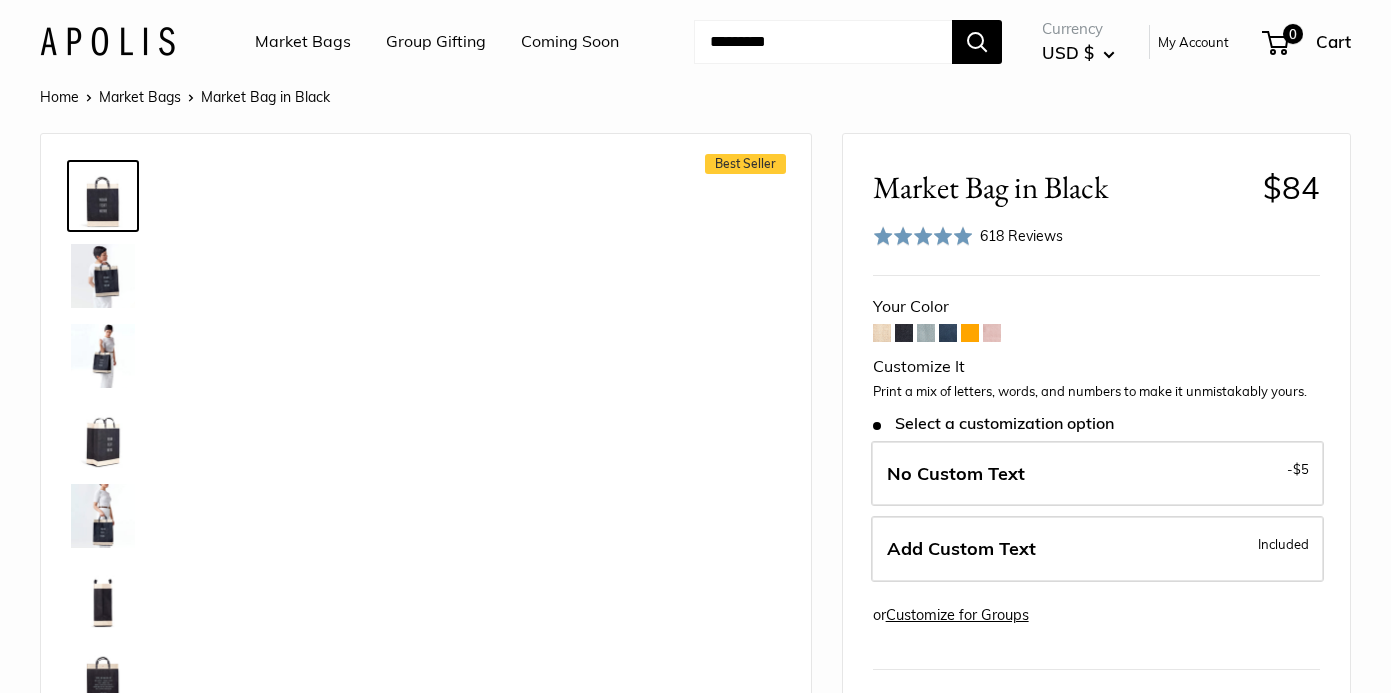 scroll, scrollTop: 0, scrollLeft: 0, axis: both 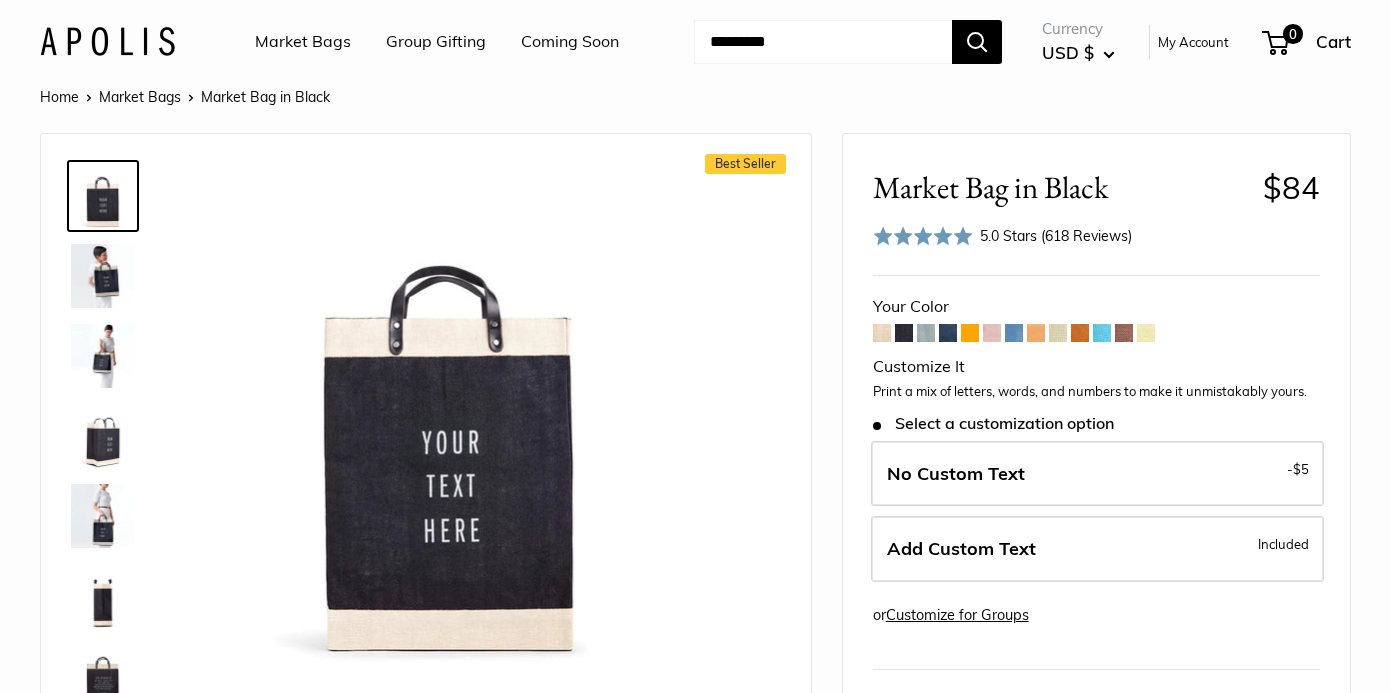 click at bounding box center [882, 333] 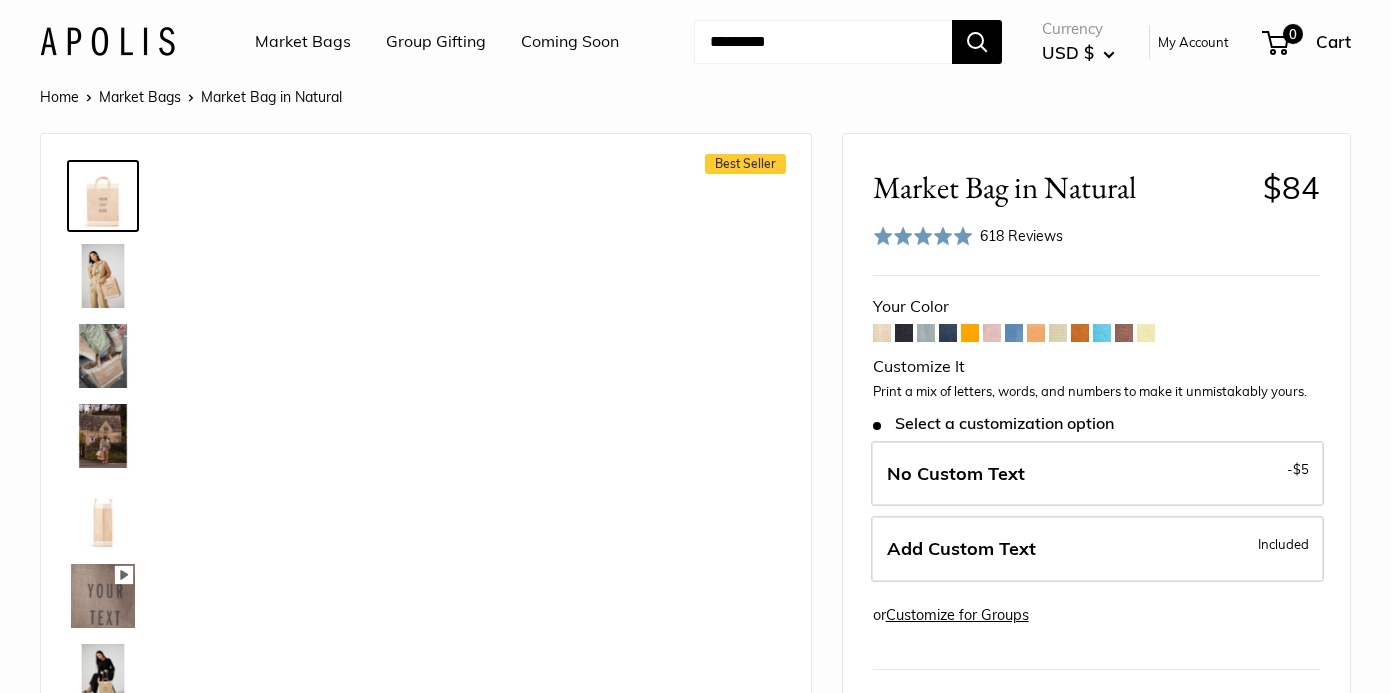 scroll, scrollTop: 0, scrollLeft: 0, axis: both 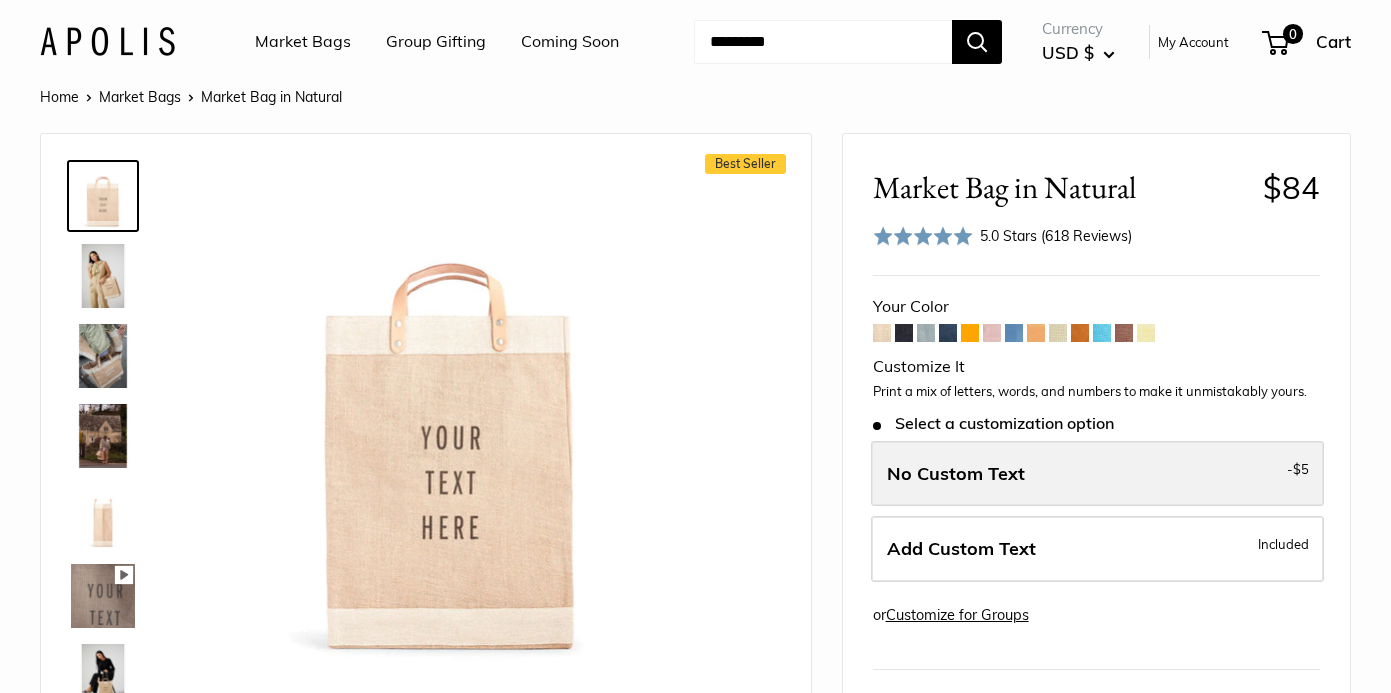 click on "No Custom Text" at bounding box center [956, 473] 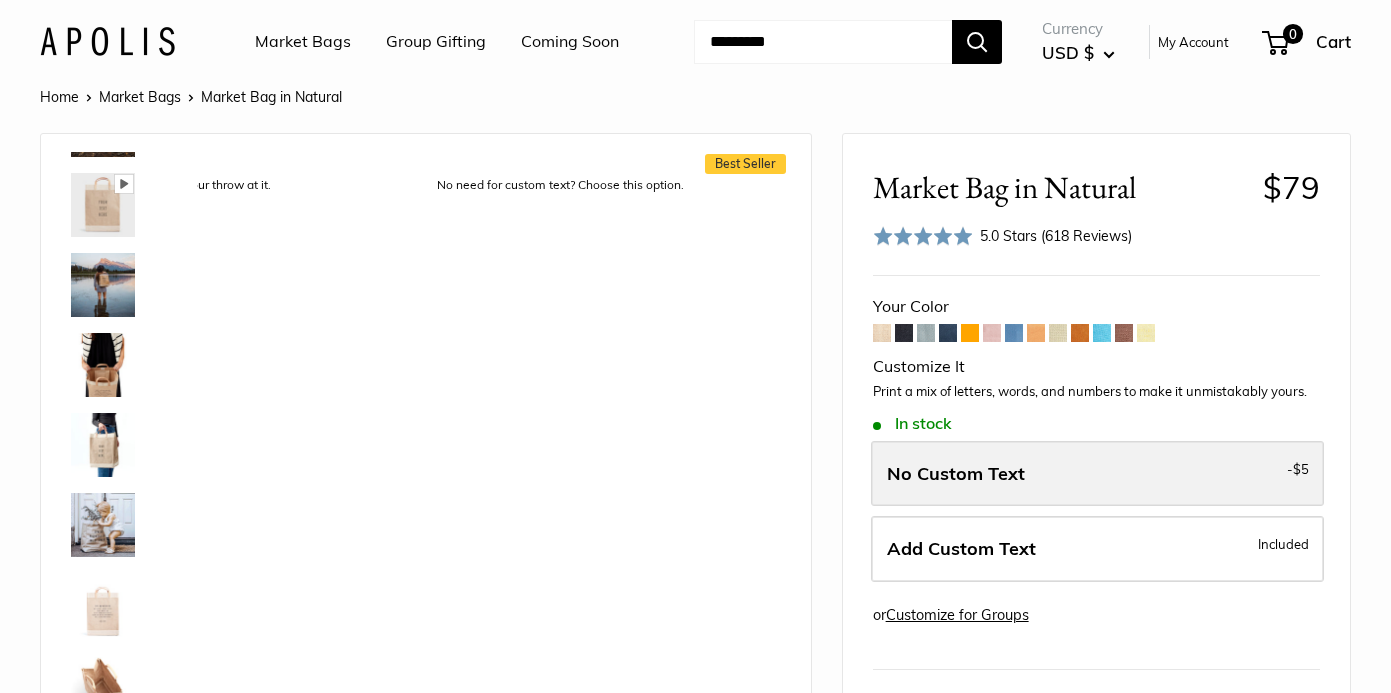 scroll, scrollTop: 1088, scrollLeft: 0, axis: vertical 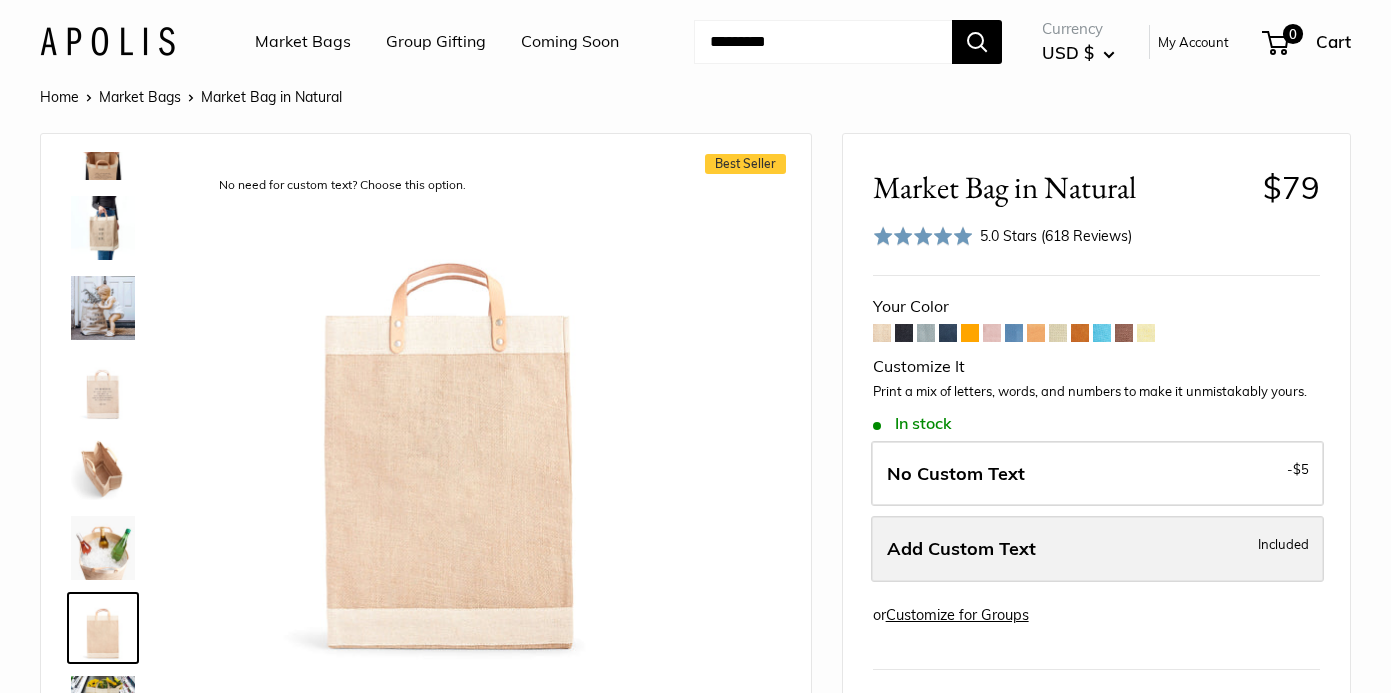 click on "Add Custom Text" at bounding box center (961, 548) 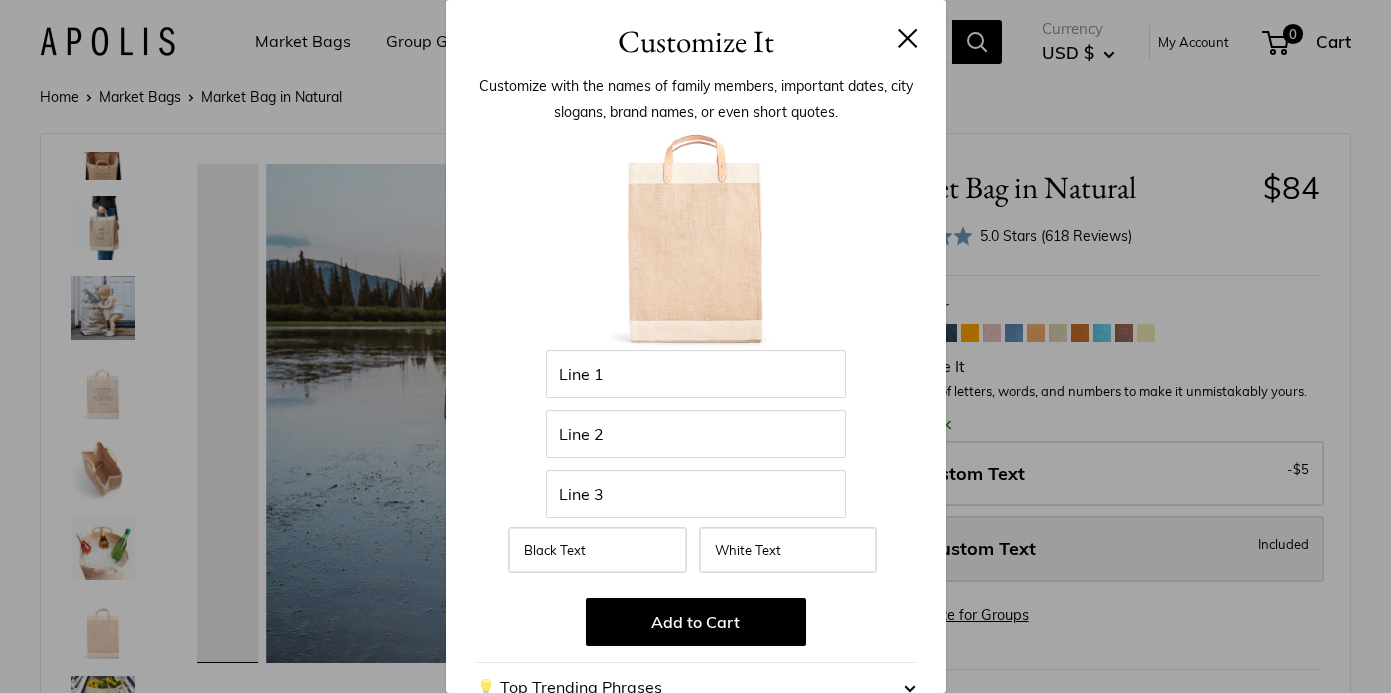 scroll, scrollTop: 0, scrollLeft: 0, axis: both 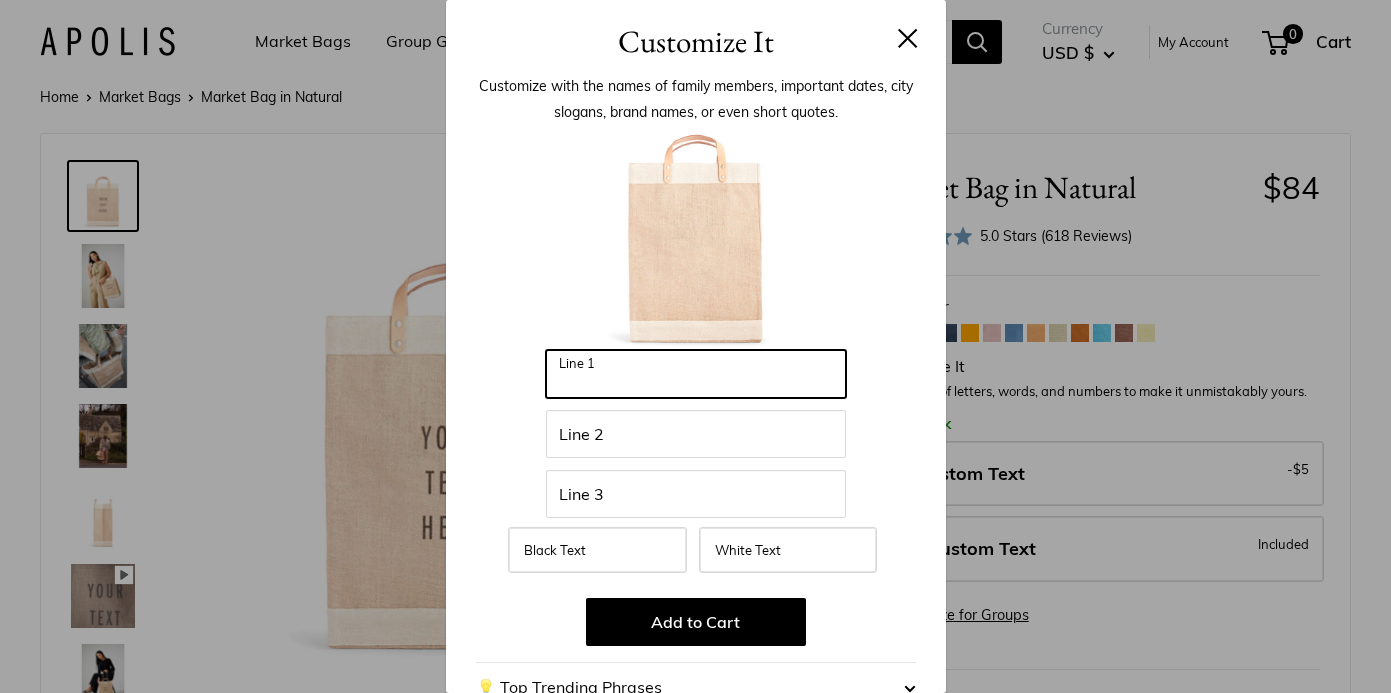 click on "Line 1" at bounding box center (696, 374) 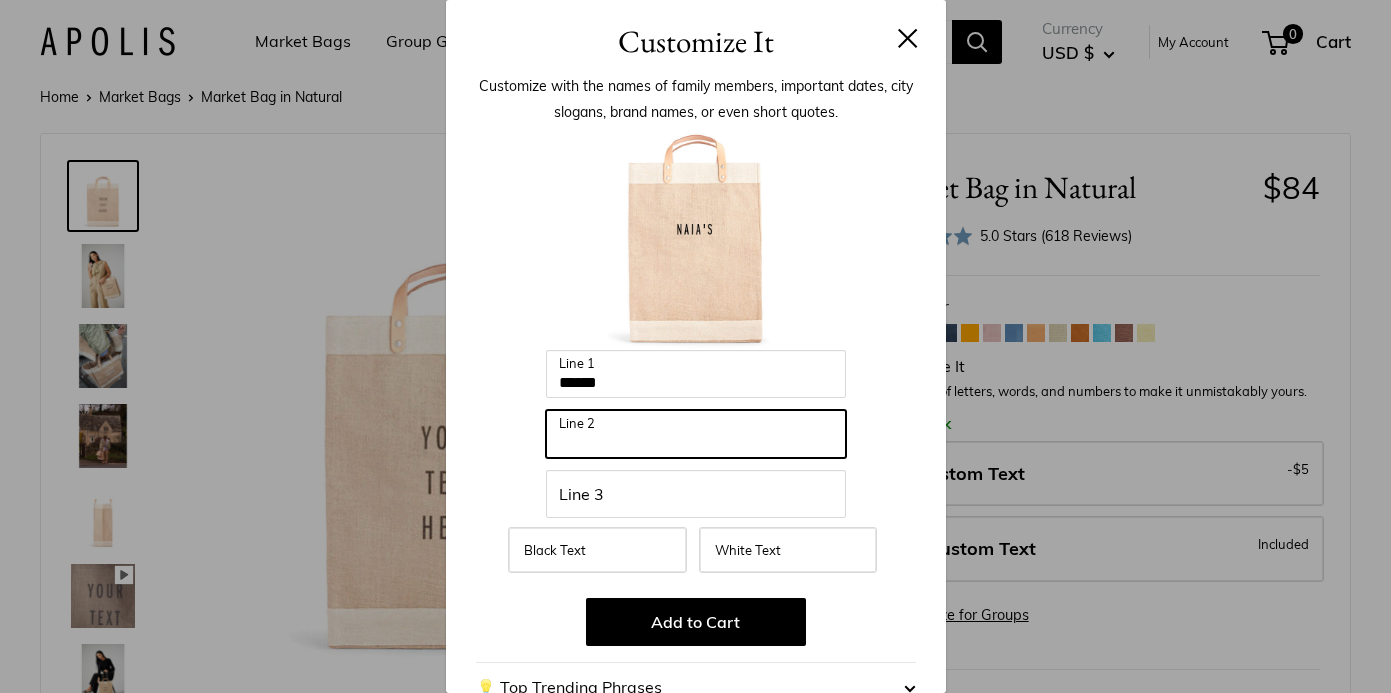 click on "Line 2" at bounding box center [696, 434] 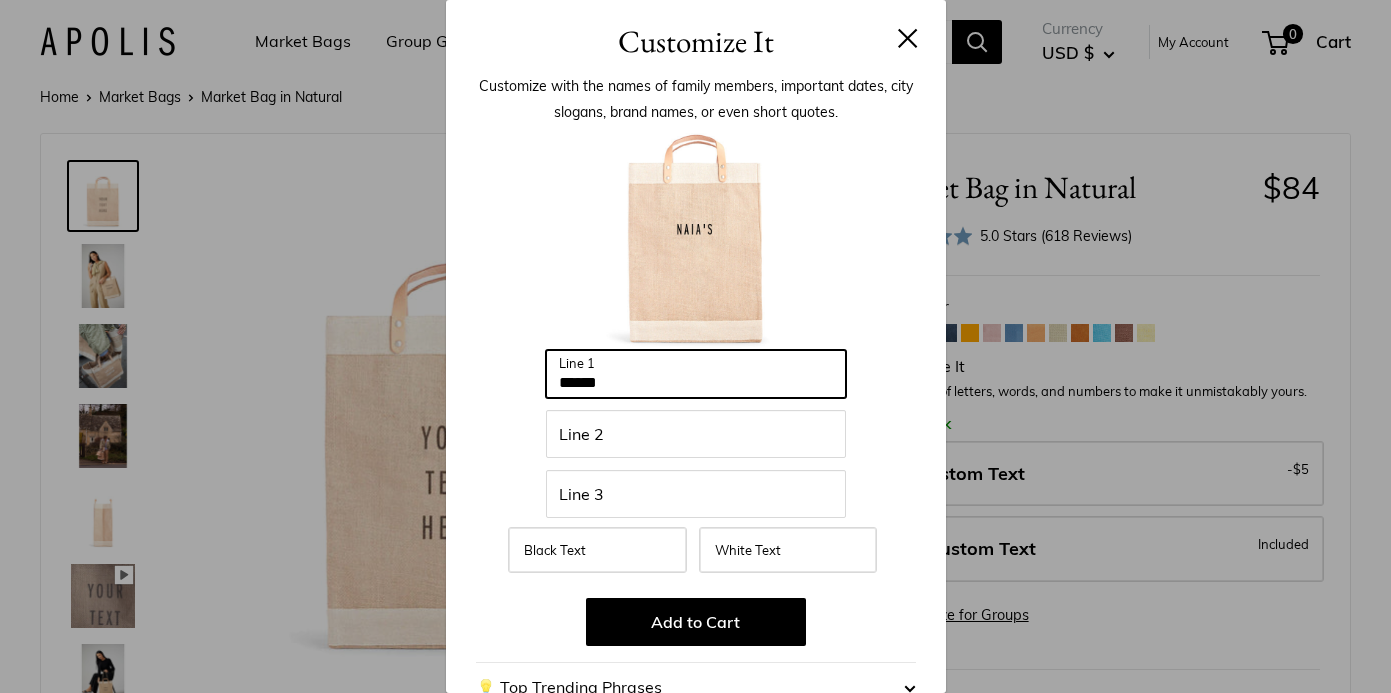 click on "******" at bounding box center (696, 374) 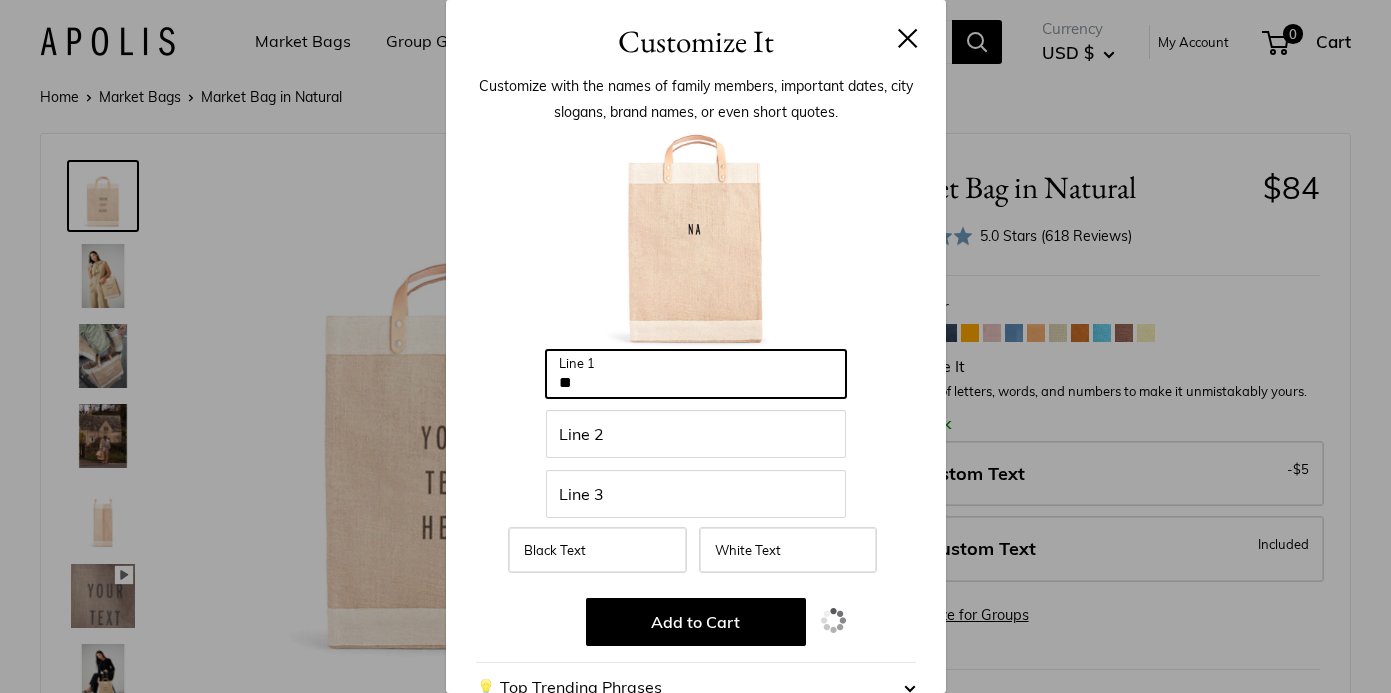type on "*" 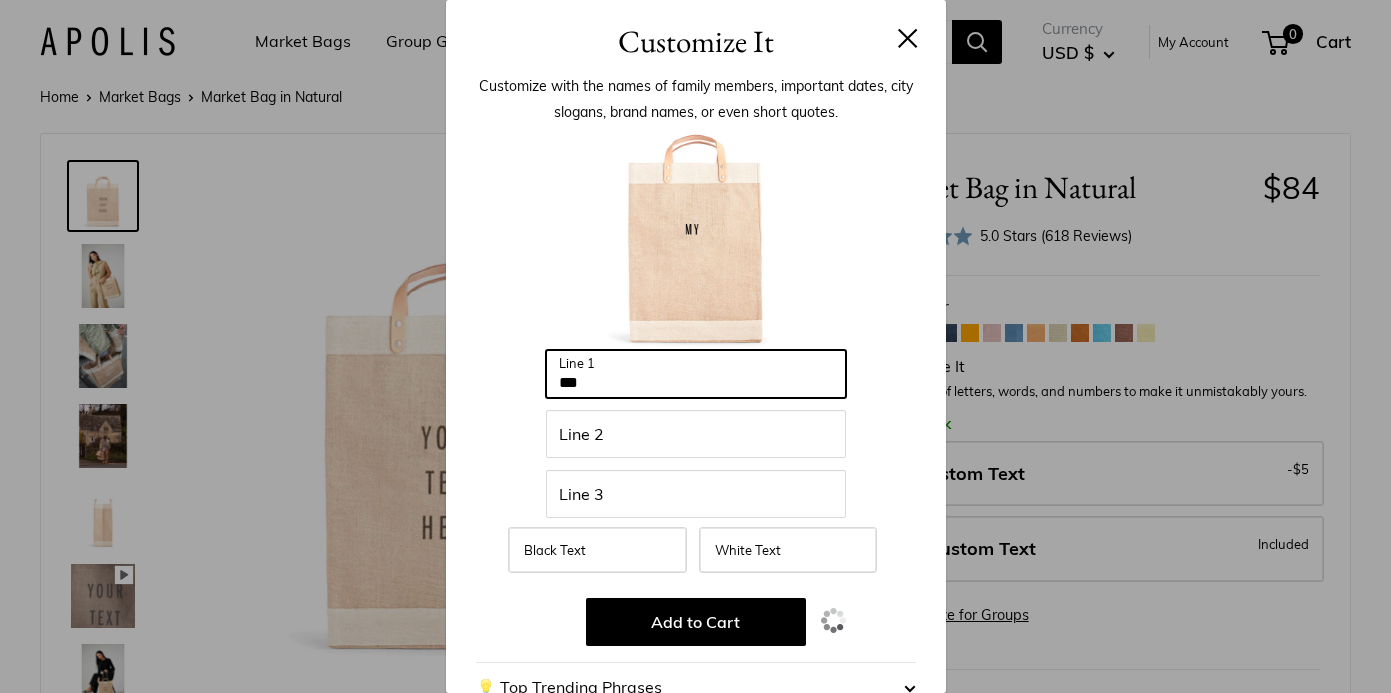 type on "**" 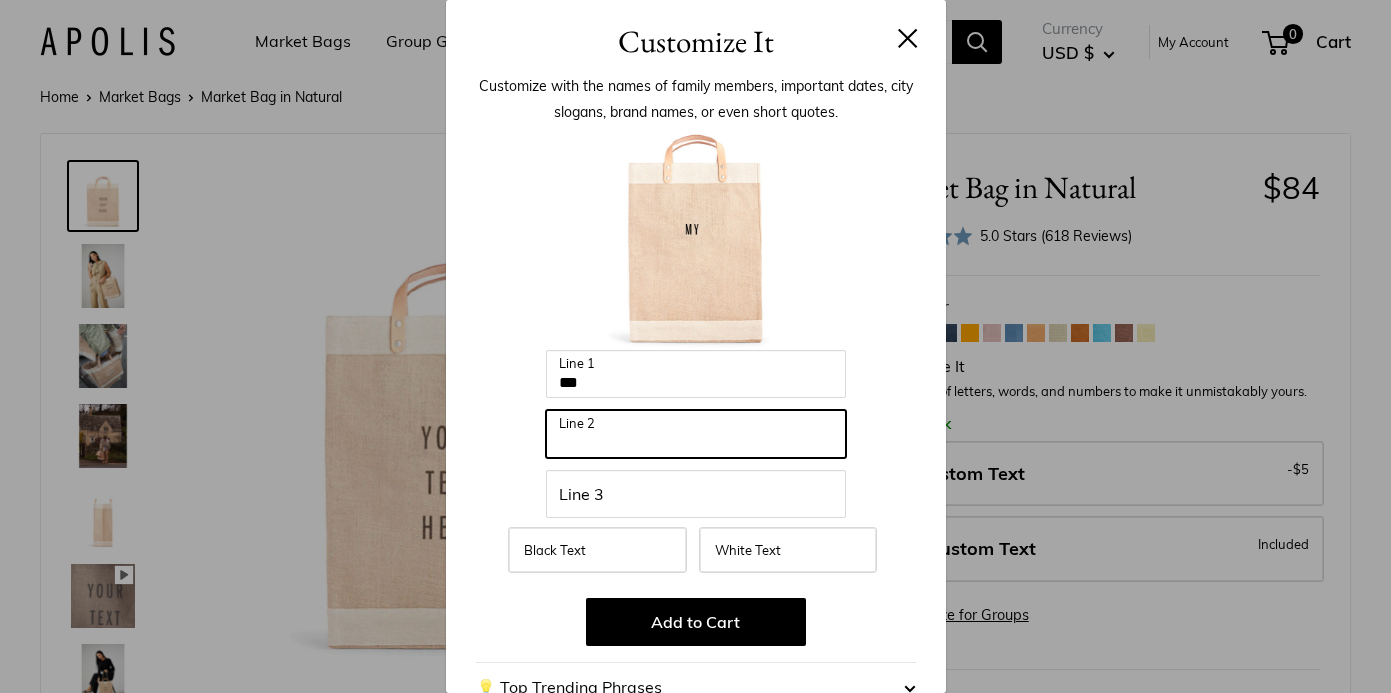 click on "Line 2" at bounding box center [696, 434] 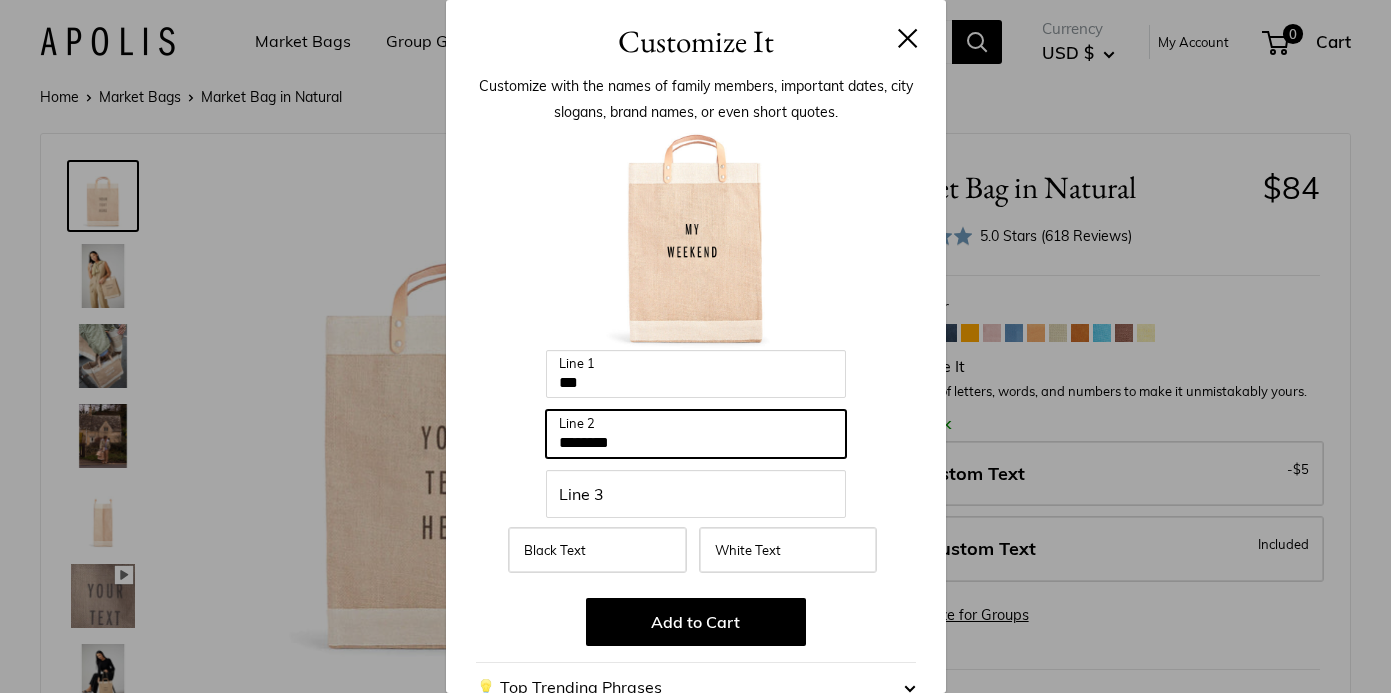 type on "*******" 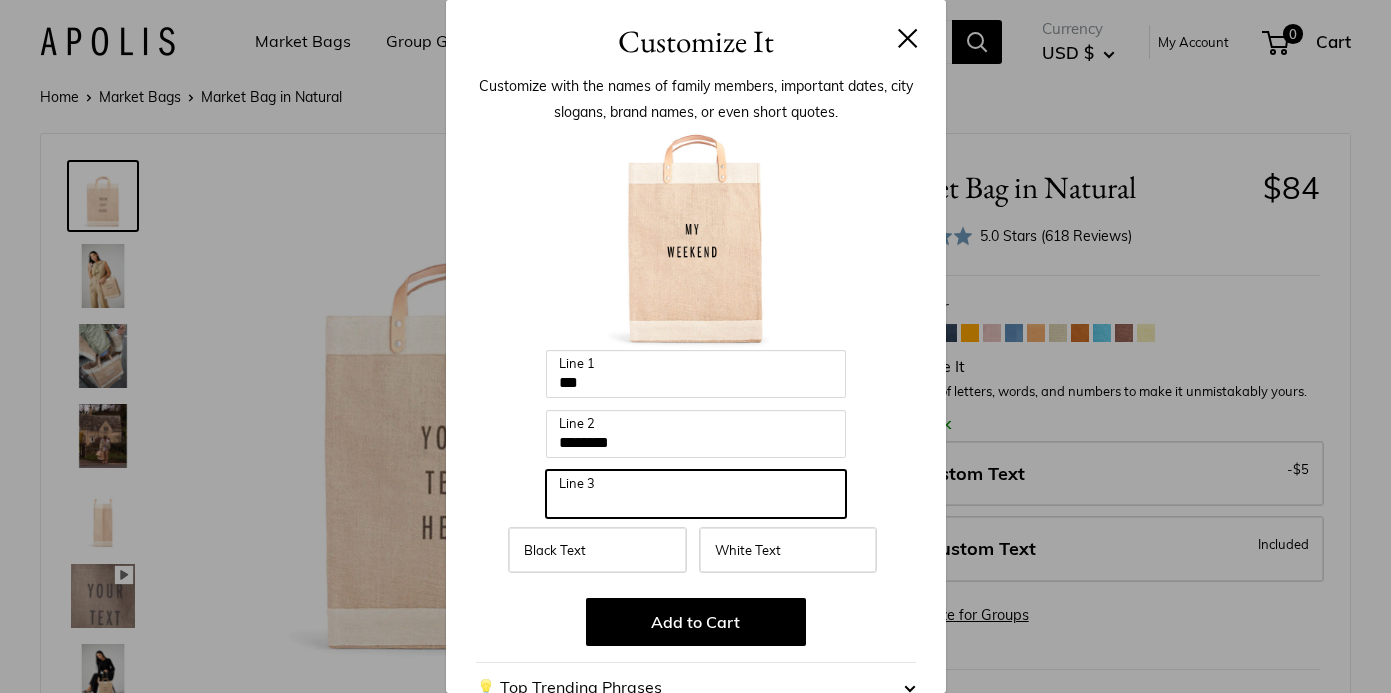 click on "Line 3" at bounding box center (696, 494) 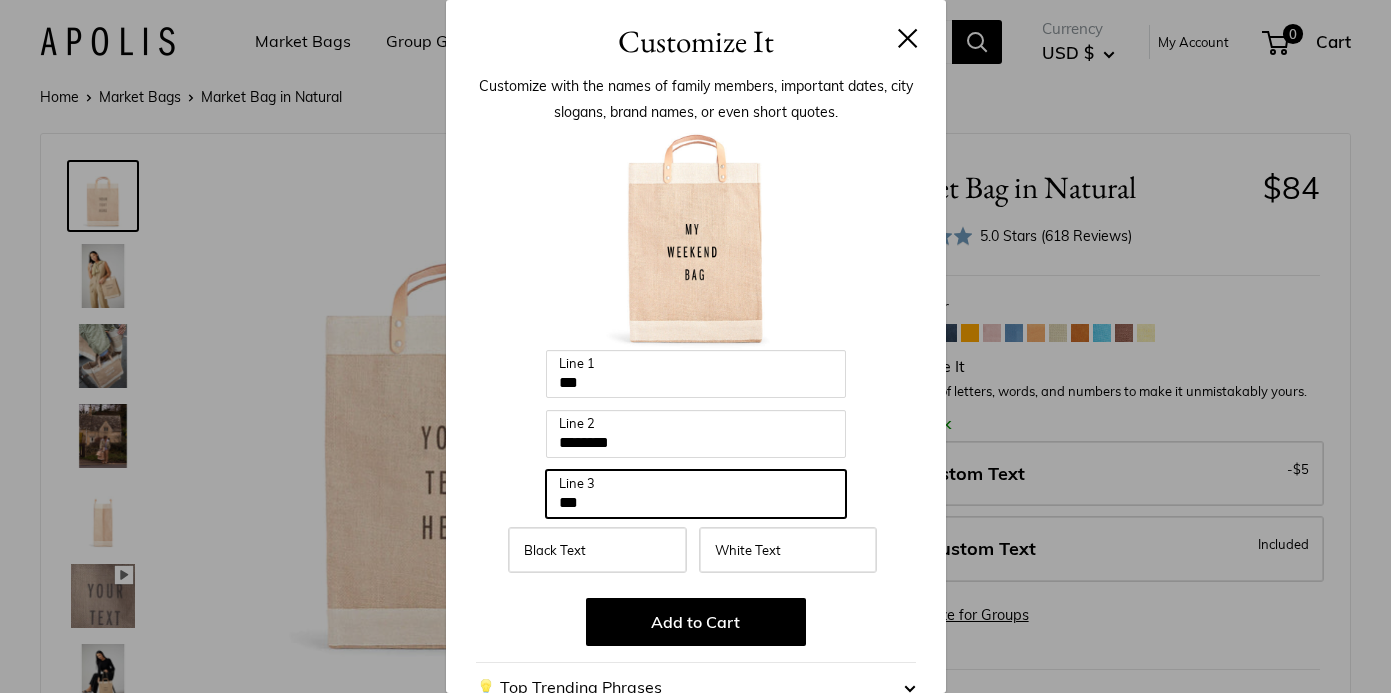 type on "***" 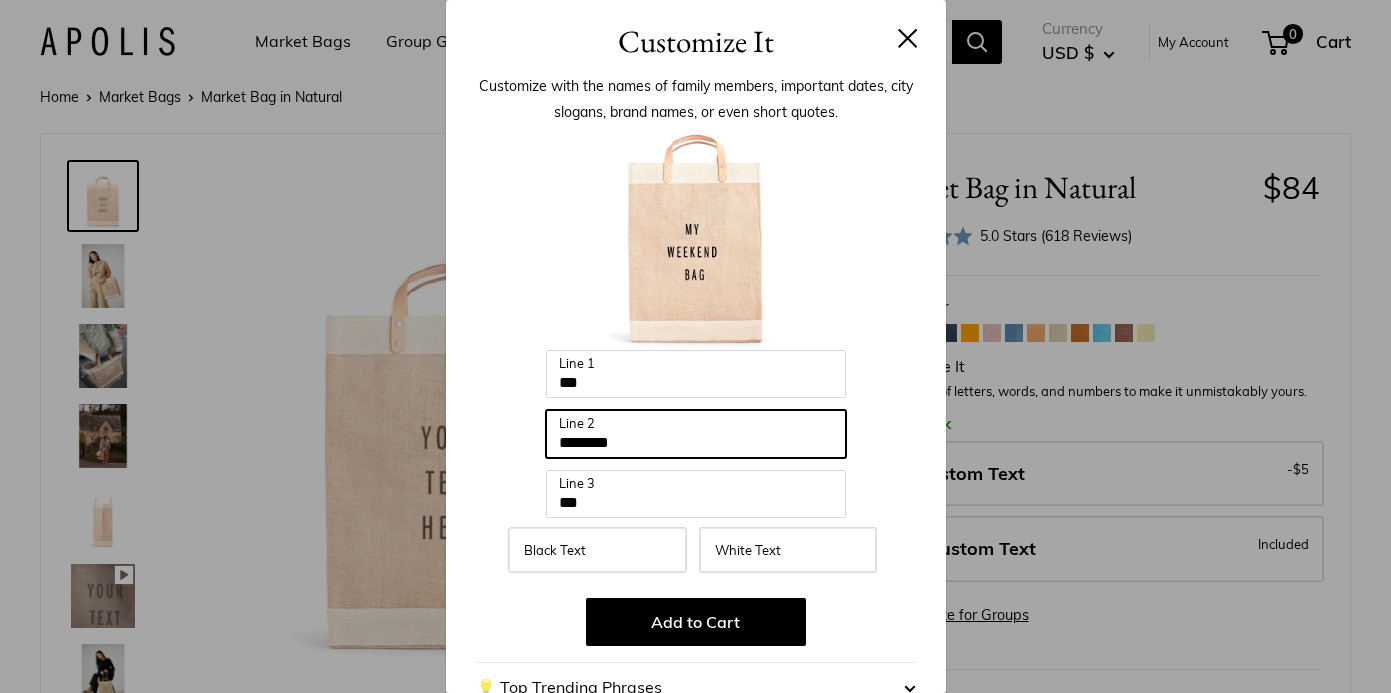 click on "*******" at bounding box center [696, 434] 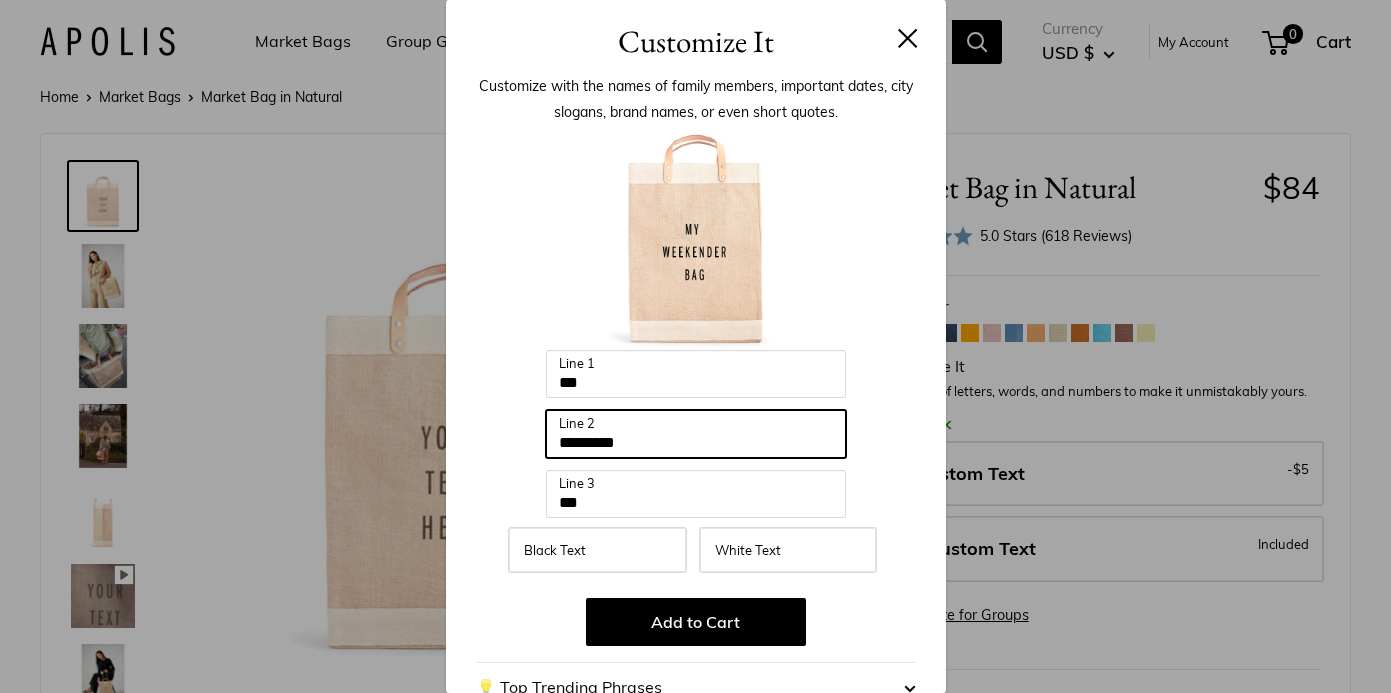 type on "*********" 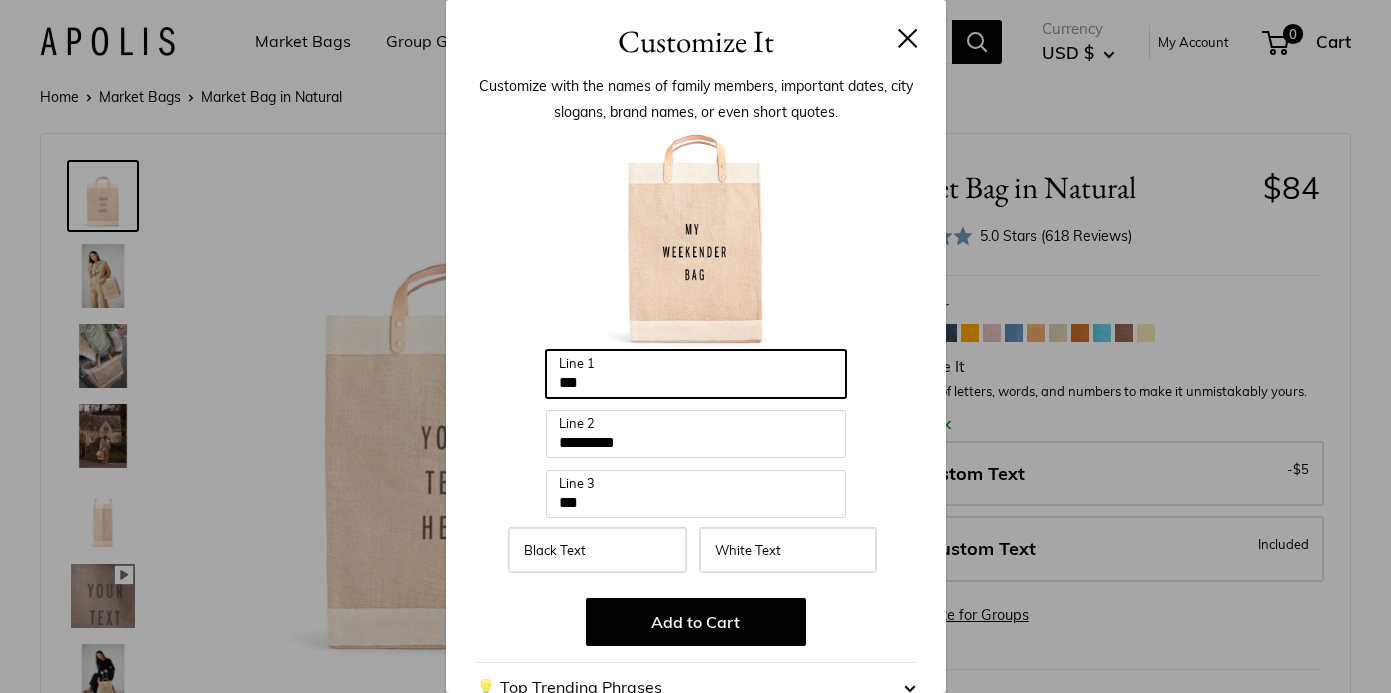 click on "**" at bounding box center [696, 374] 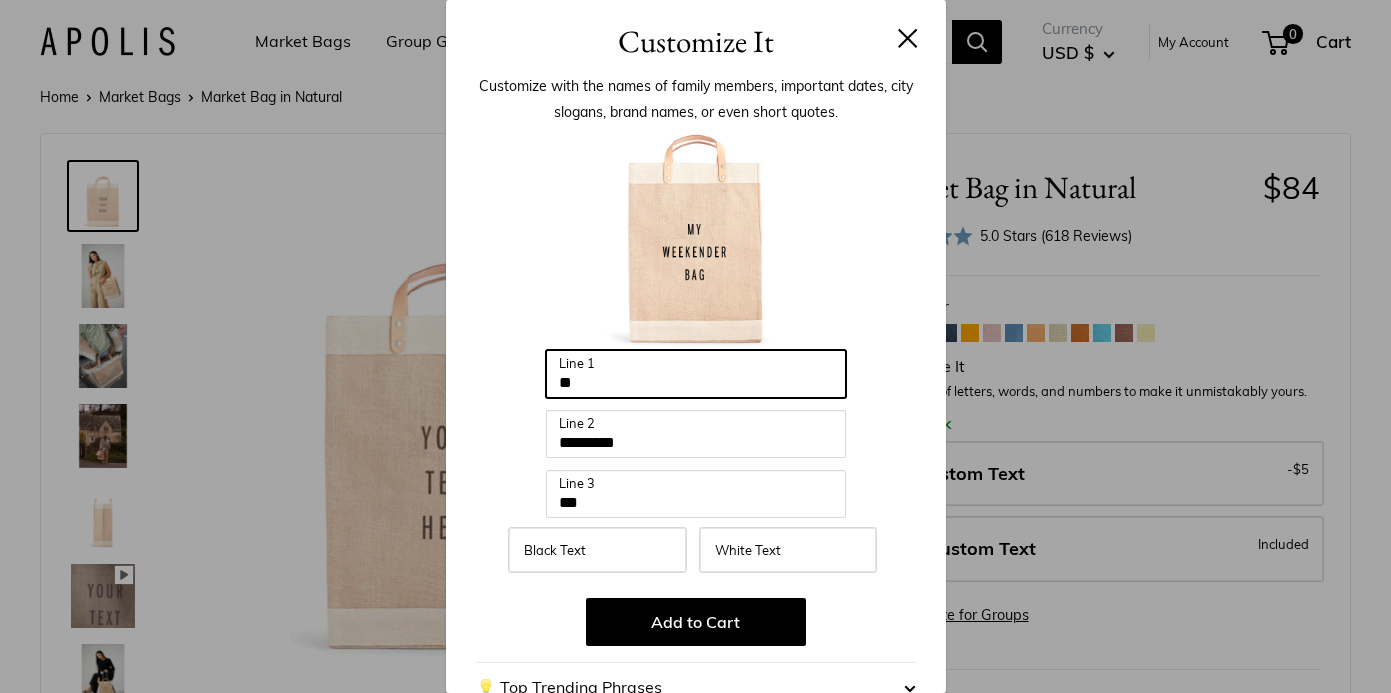 type on "*" 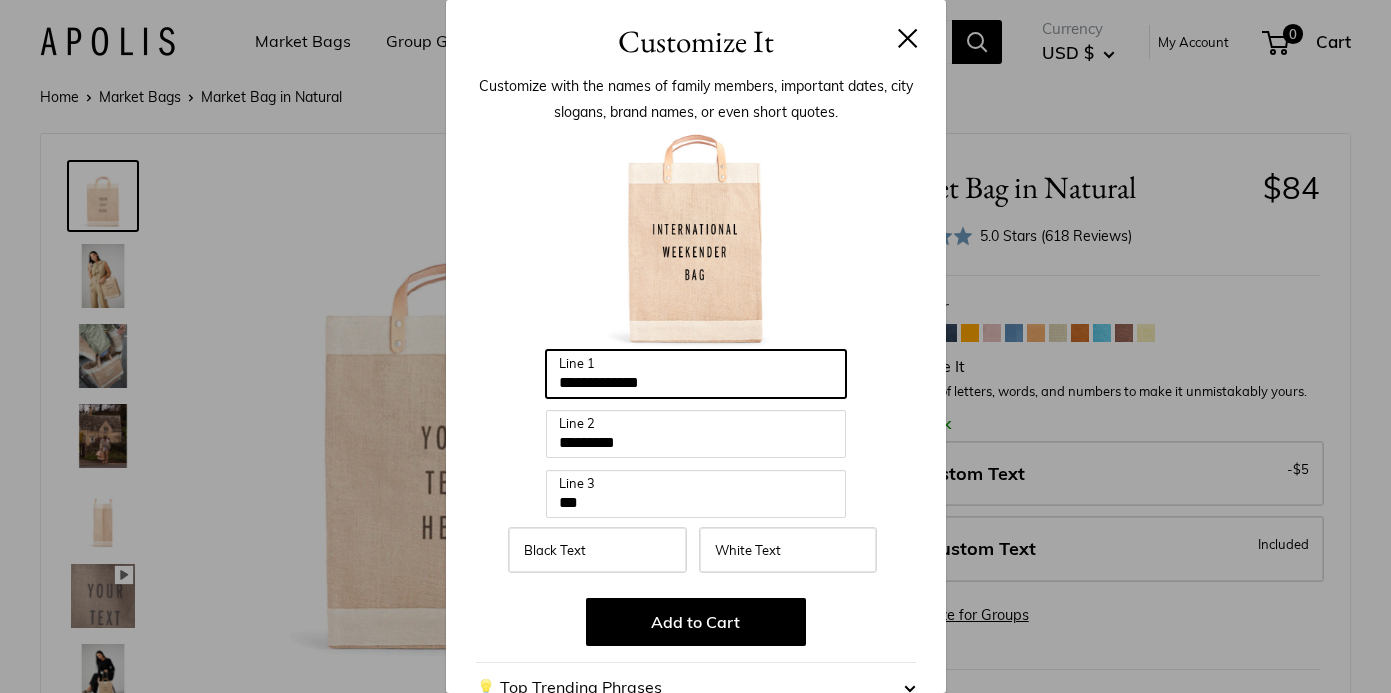 type on "**********" 